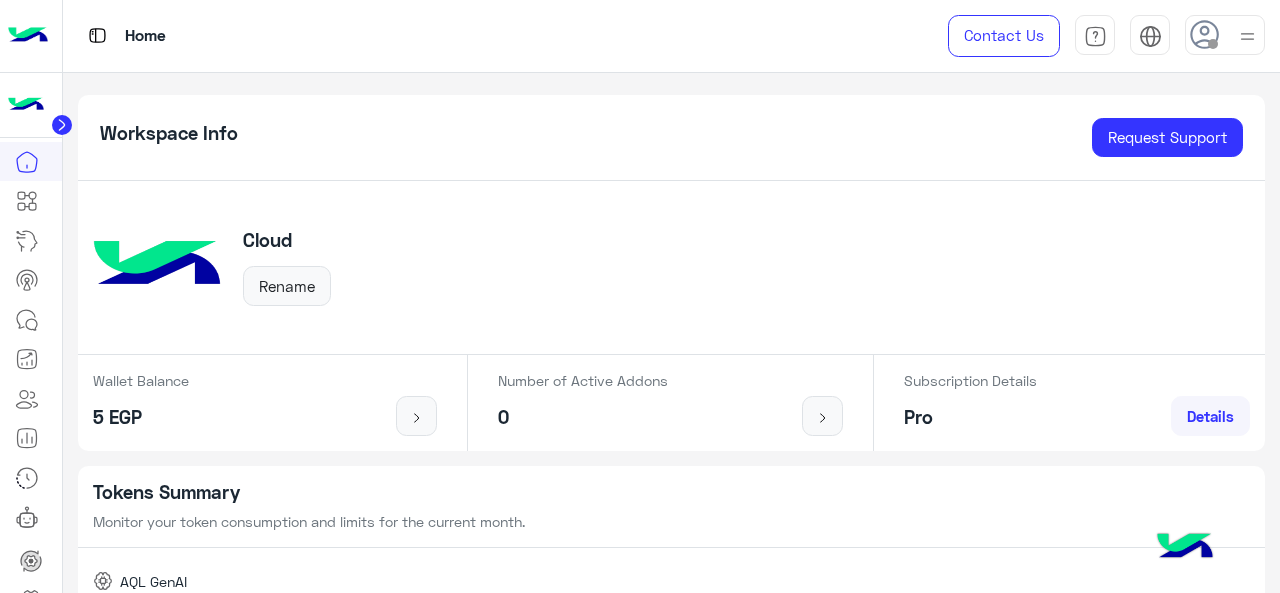scroll, scrollTop: 0, scrollLeft: 0, axis: both 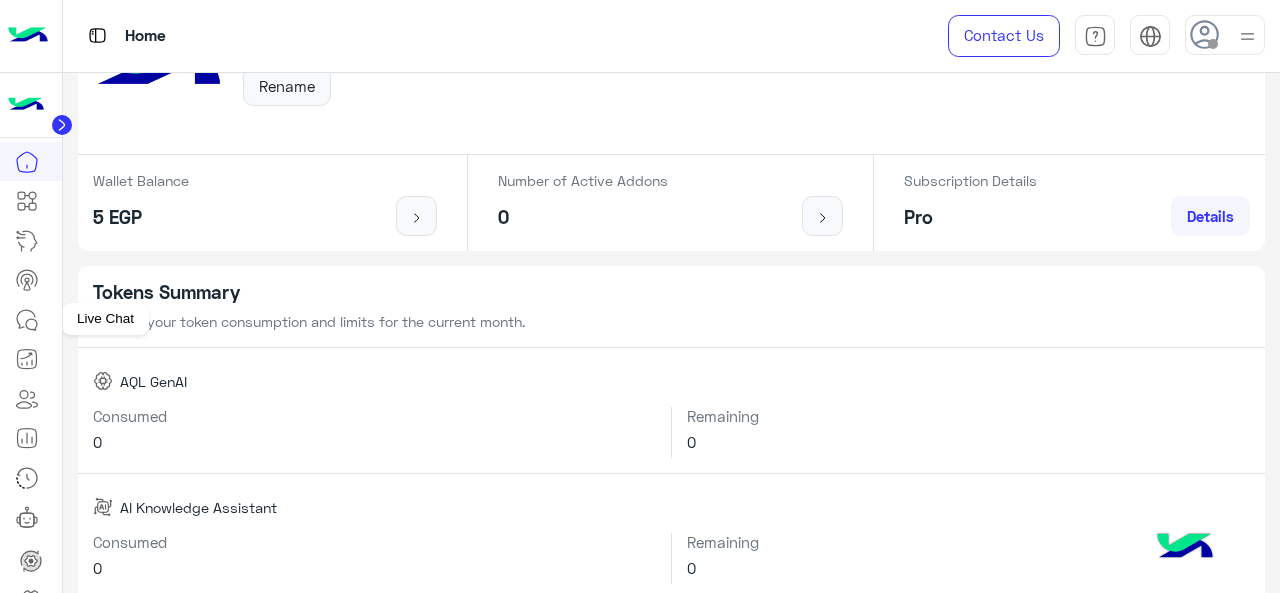 click 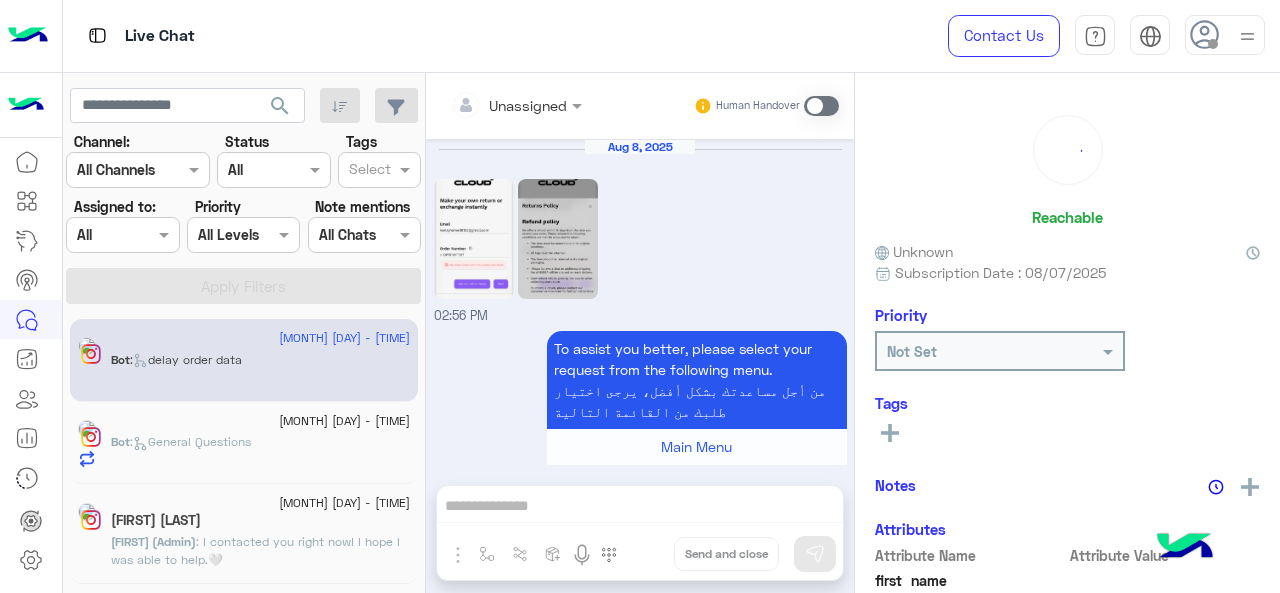 scroll, scrollTop: 1155, scrollLeft: 0, axis: vertical 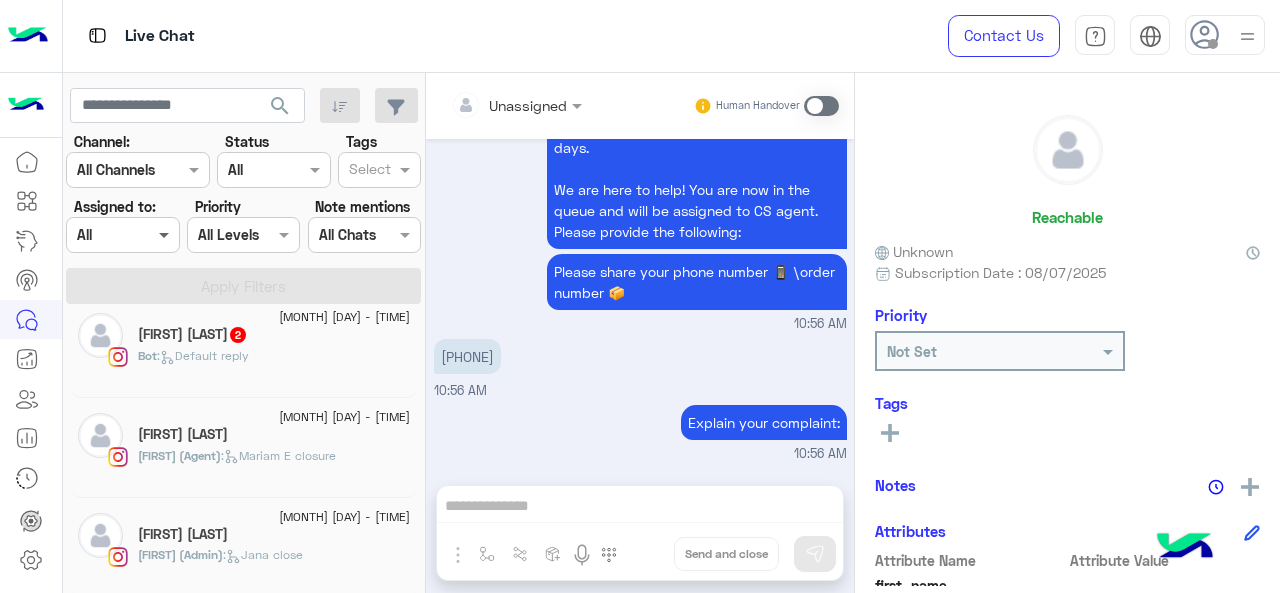 click at bounding box center (166, 234) 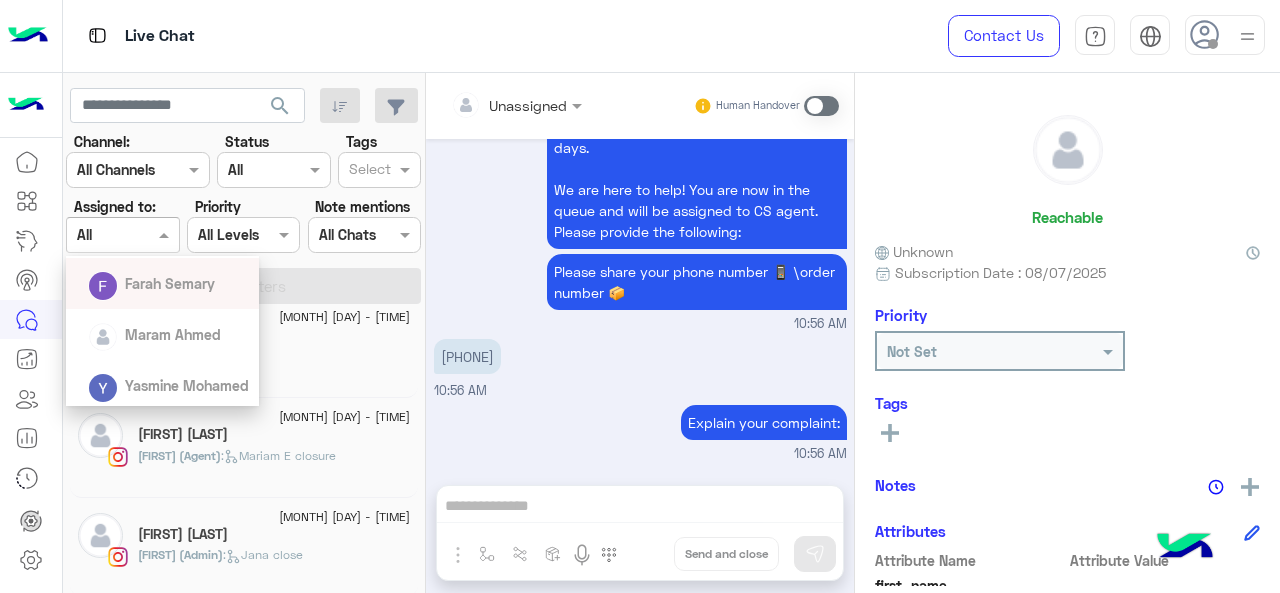 scroll, scrollTop: 143, scrollLeft: 0, axis: vertical 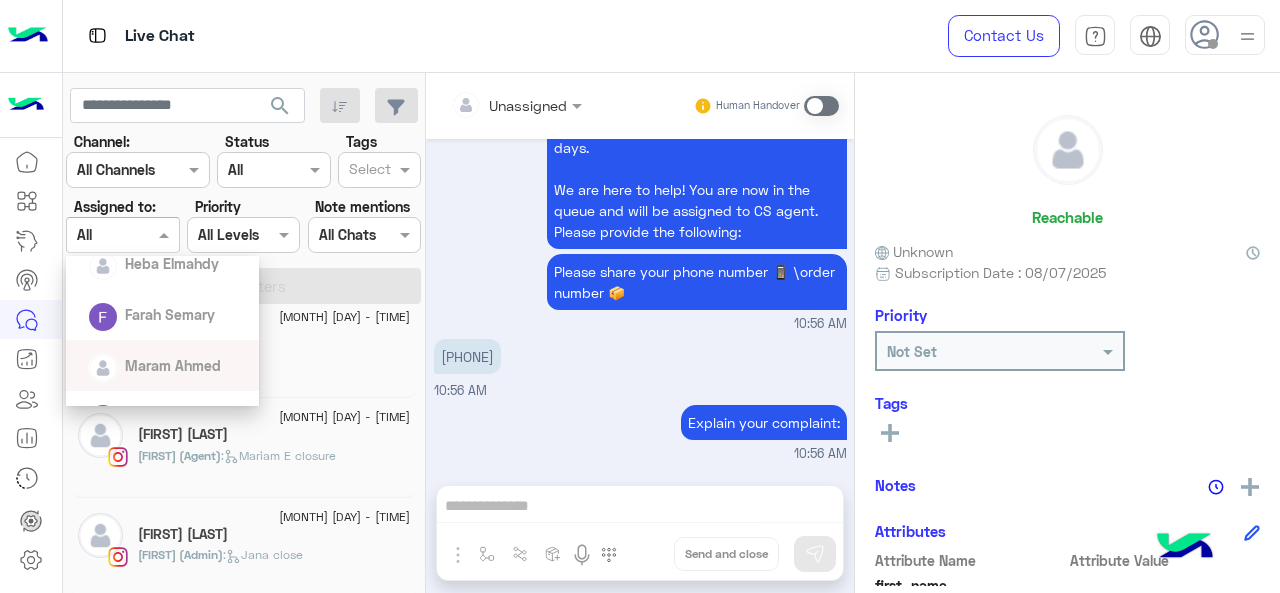 click on "We apologize for the delay if your order has not arrived within the 2-5 working days. We are here to help! You are now in the queue and will be assigned to CS agent. Please provide the following: Please share your phone number 📱 \order number 📦 [TIME]" at bounding box center [640, 208] 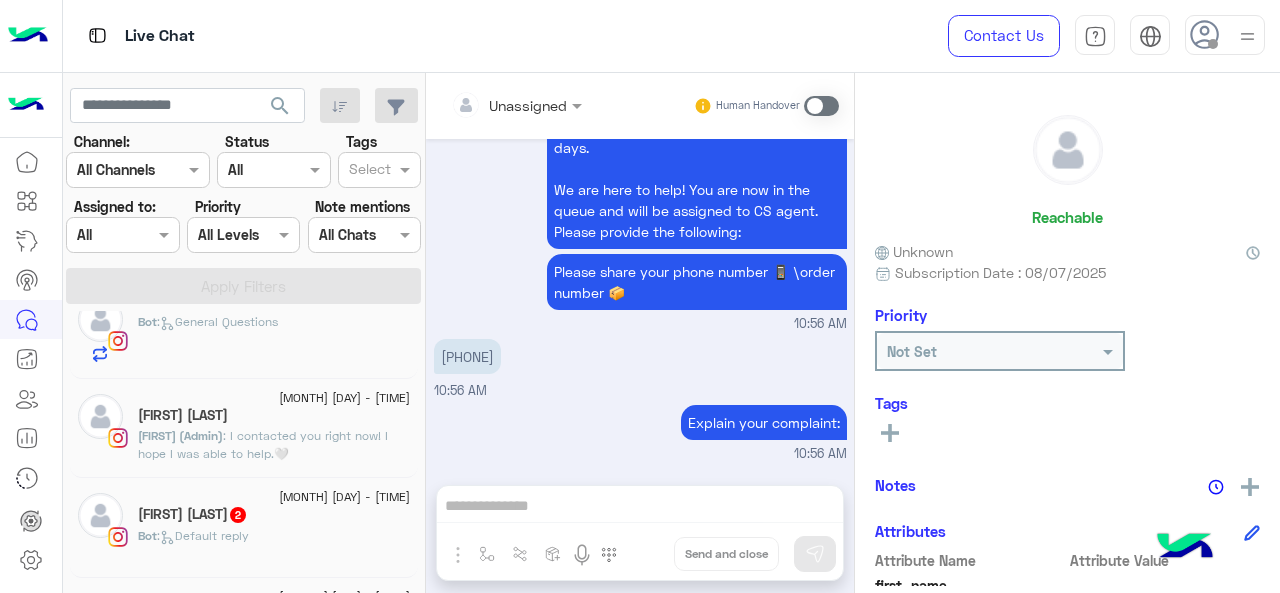 scroll, scrollTop: 0, scrollLeft: 0, axis: both 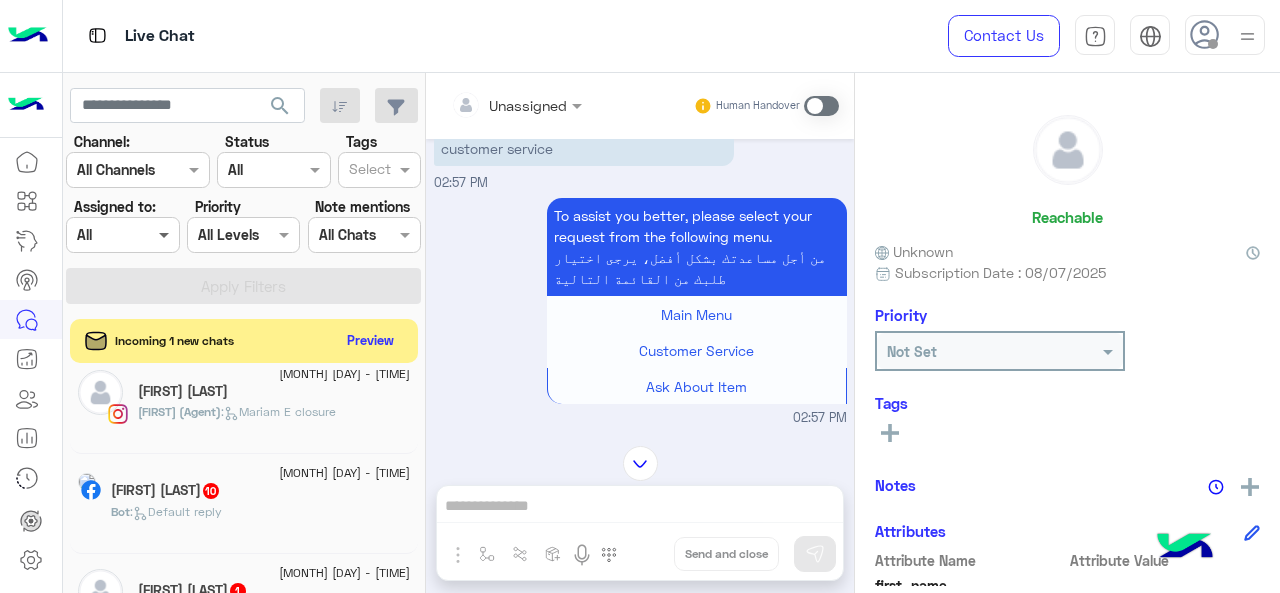click at bounding box center [166, 234] 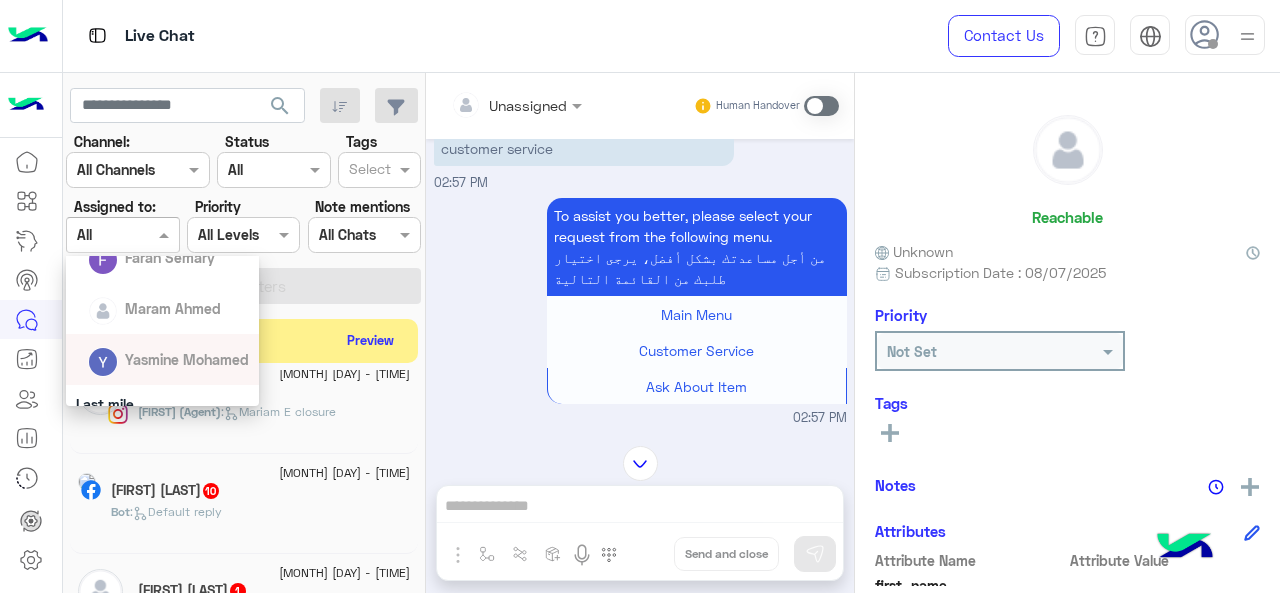 scroll, scrollTop: 300, scrollLeft: 0, axis: vertical 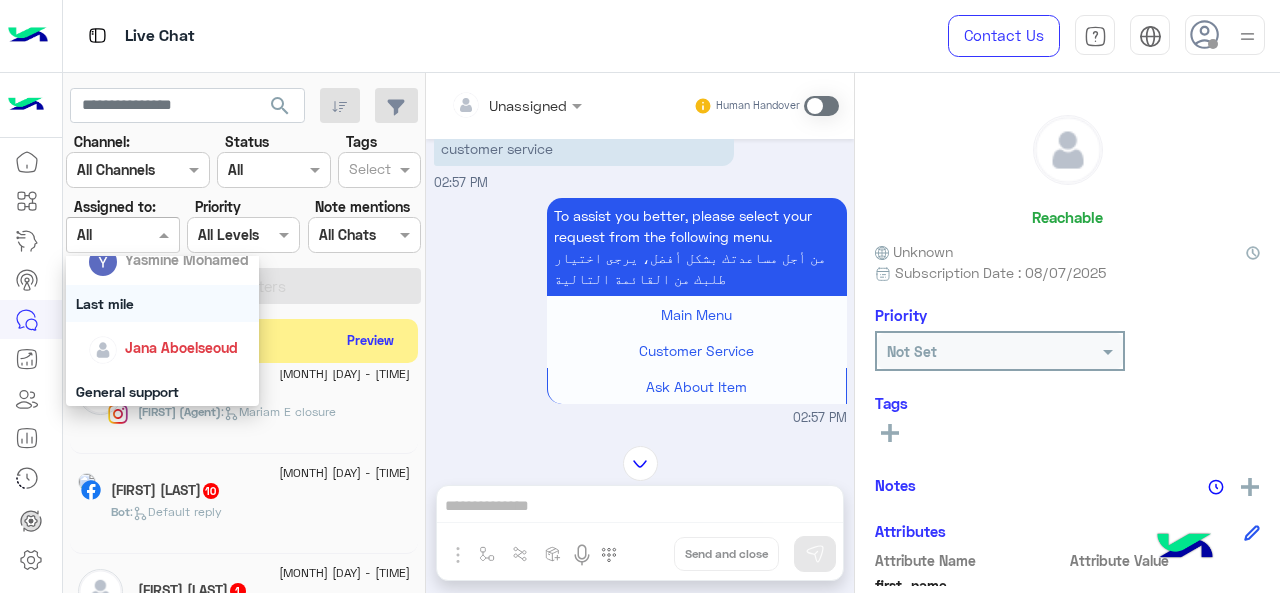 click on "Last mile" at bounding box center (163, 303) 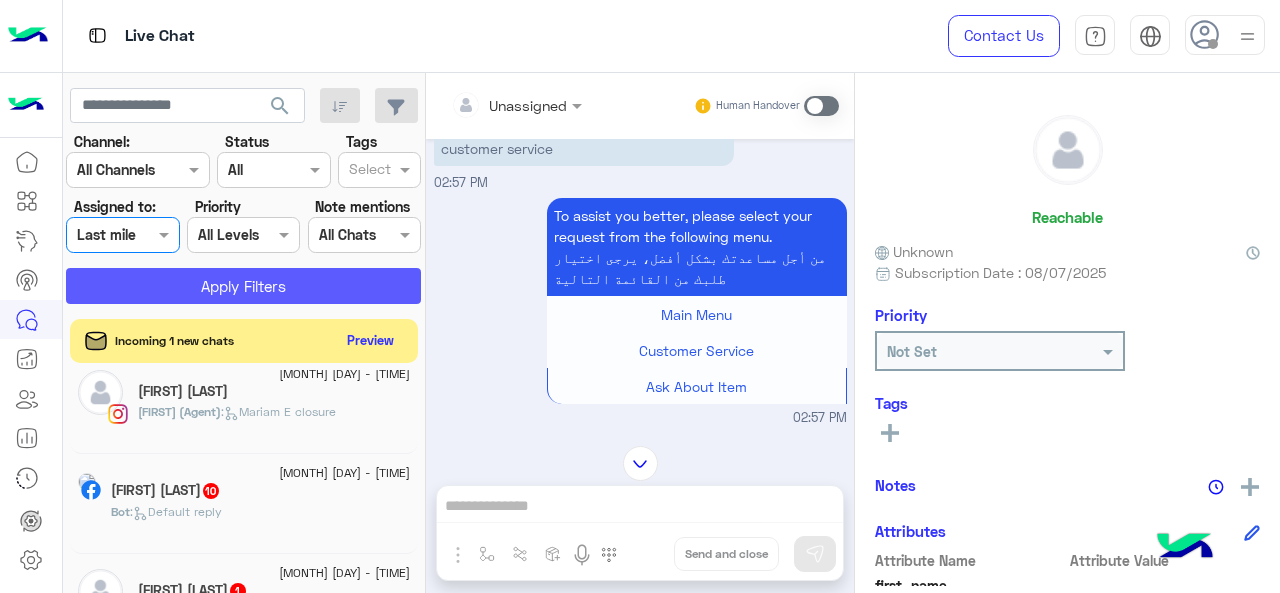 click on "Apply Filters" 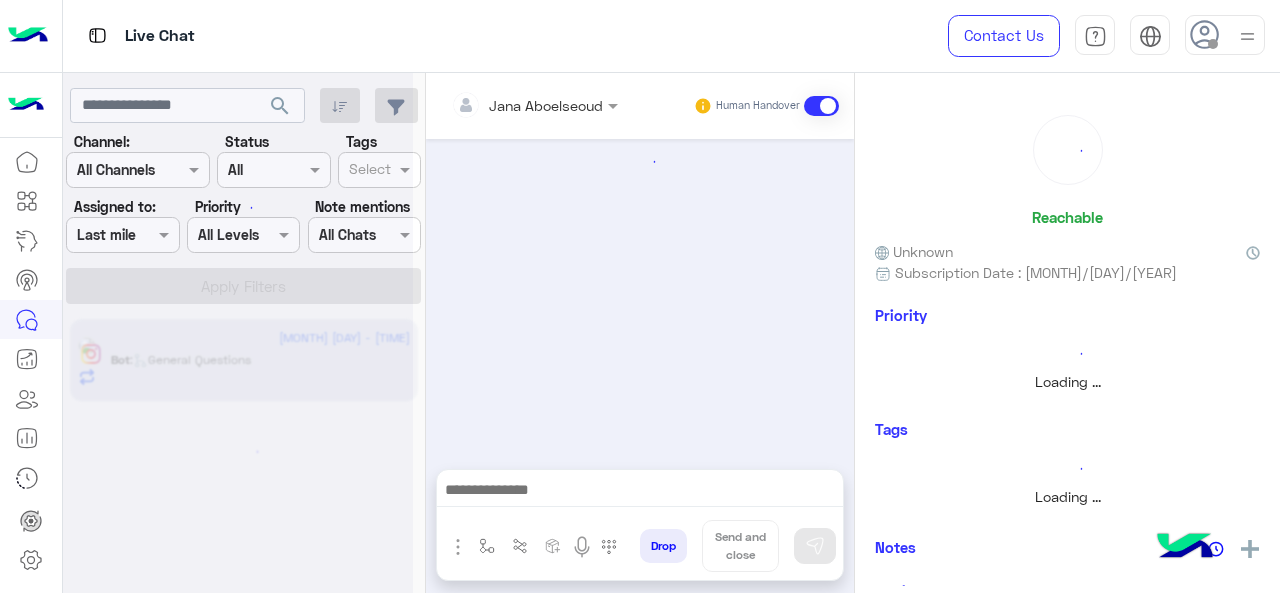 scroll, scrollTop: 0, scrollLeft: 0, axis: both 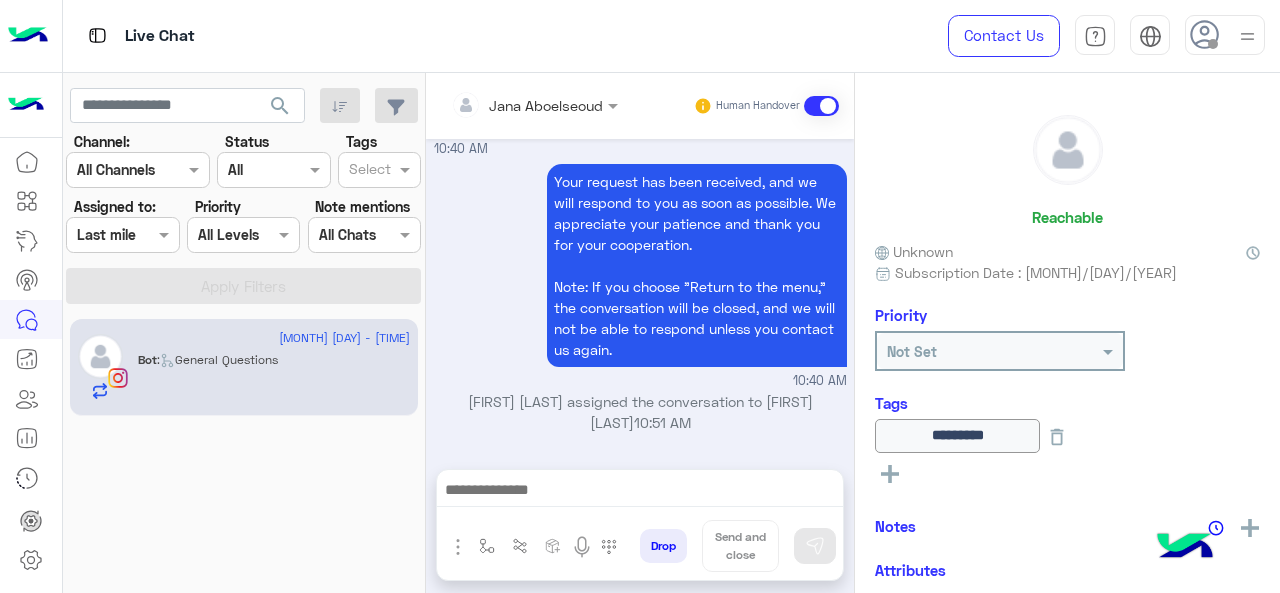 click at bounding box center [122, 234] 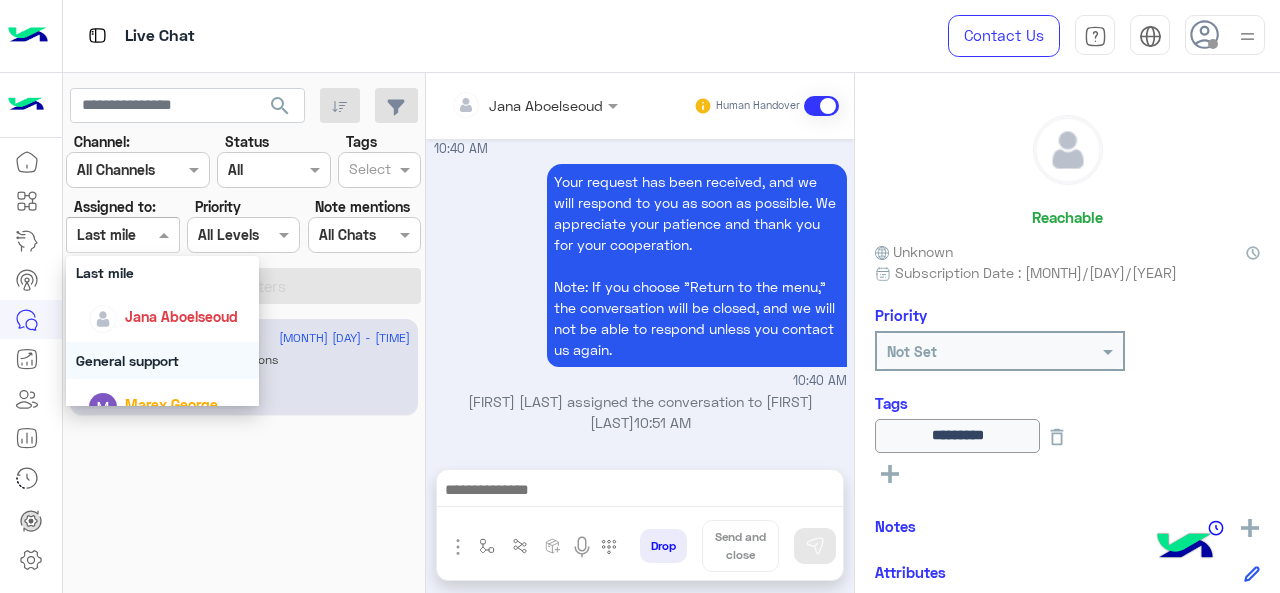scroll, scrollTop: 300, scrollLeft: 0, axis: vertical 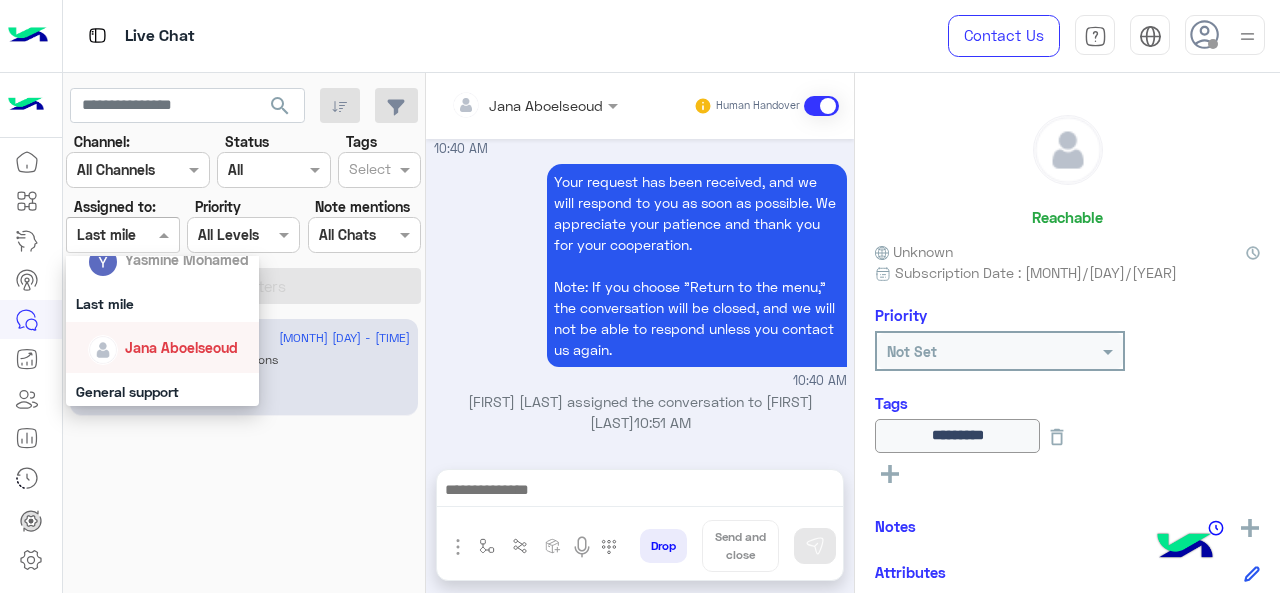 click on "Jana Aboelseoud" at bounding box center (181, 347) 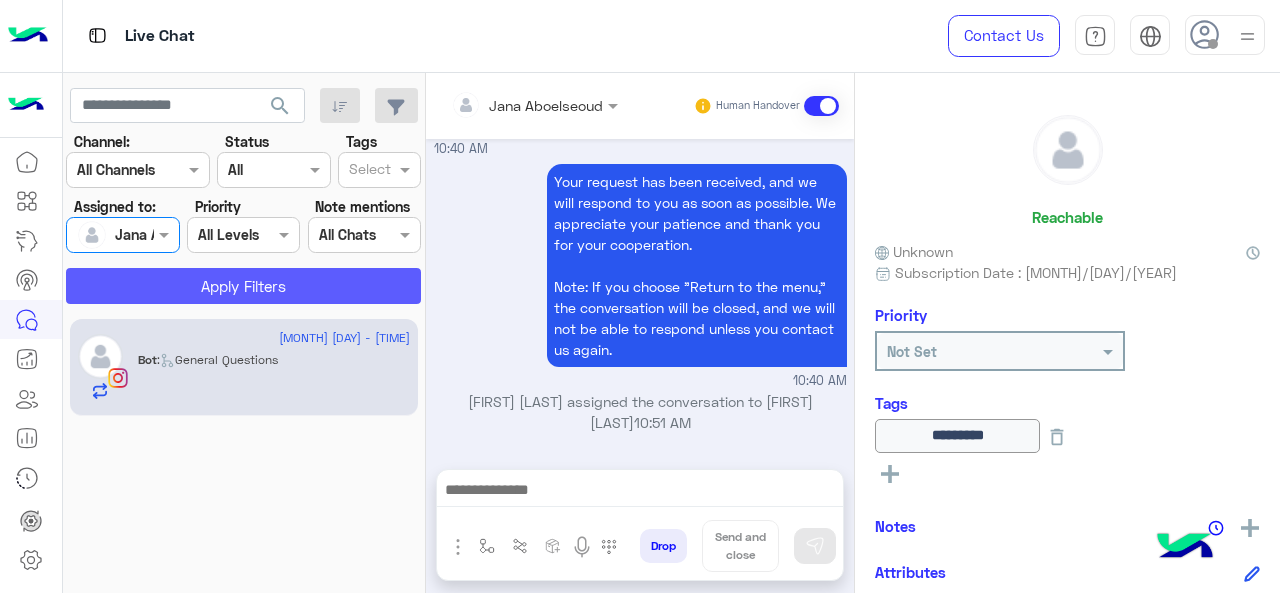 click on "Apply Filters" 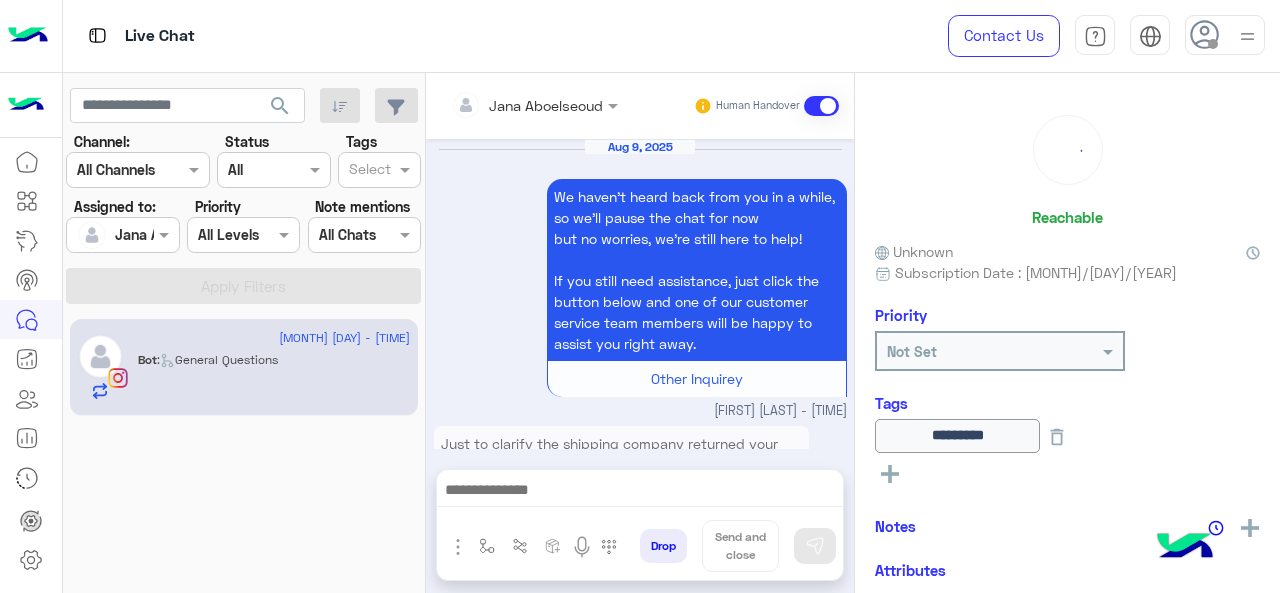 scroll, scrollTop: 1117, scrollLeft: 0, axis: vertical 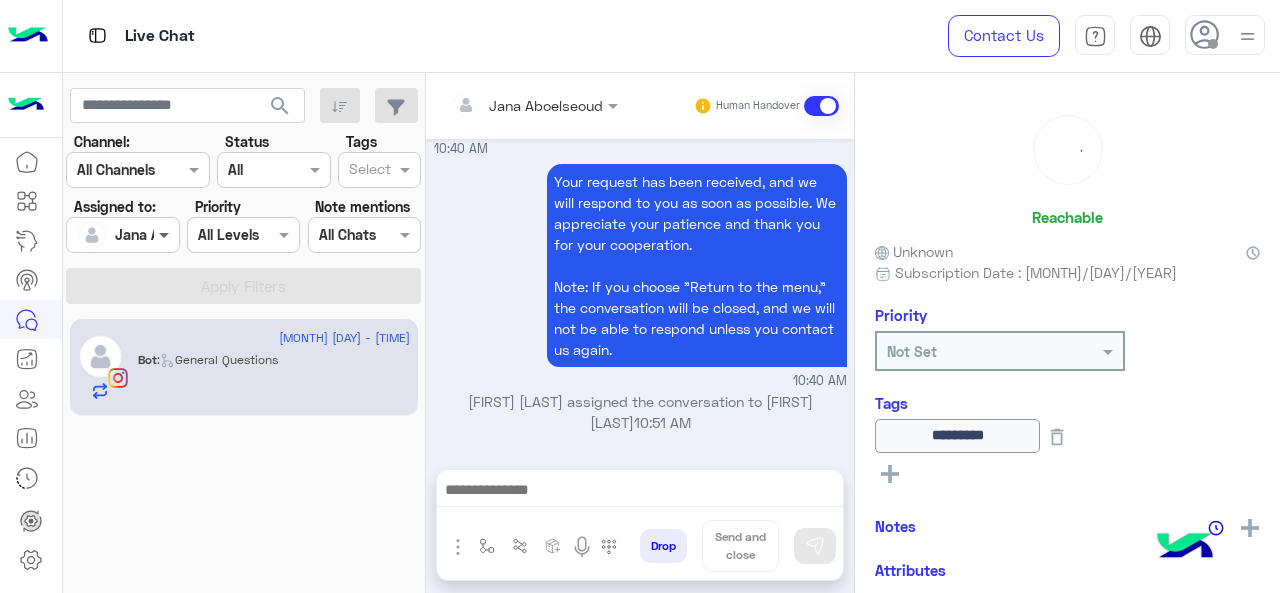 click at bounding box center (166, 234) 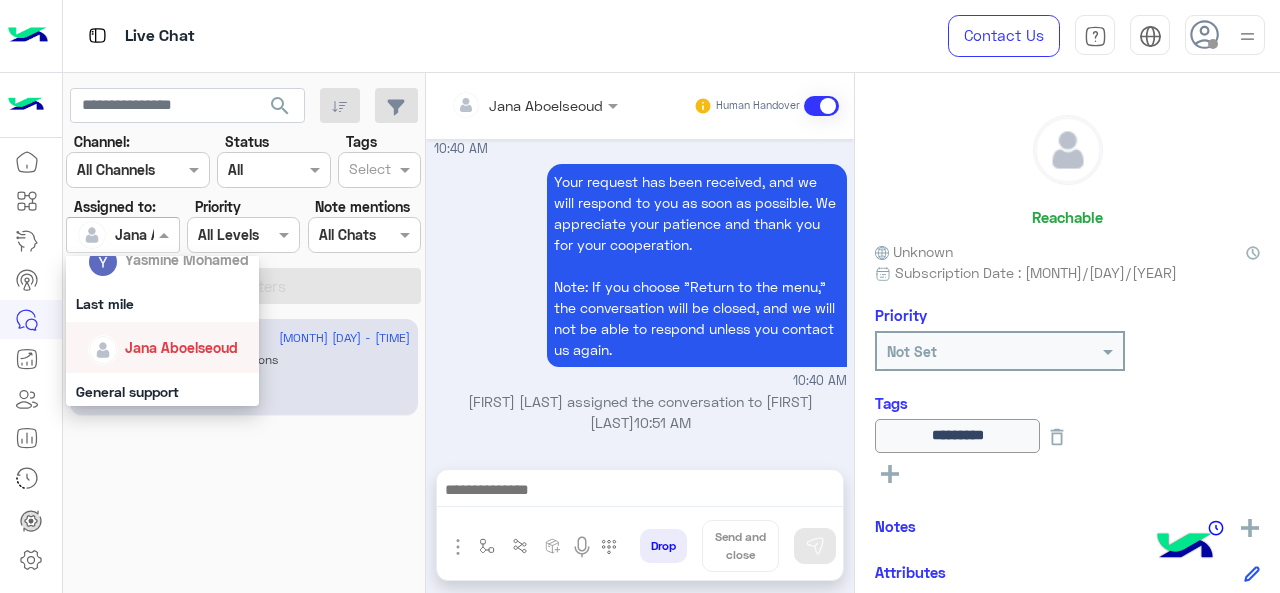 scroll, scrollTop: 400, scrollLeft: 0, axis: vertical 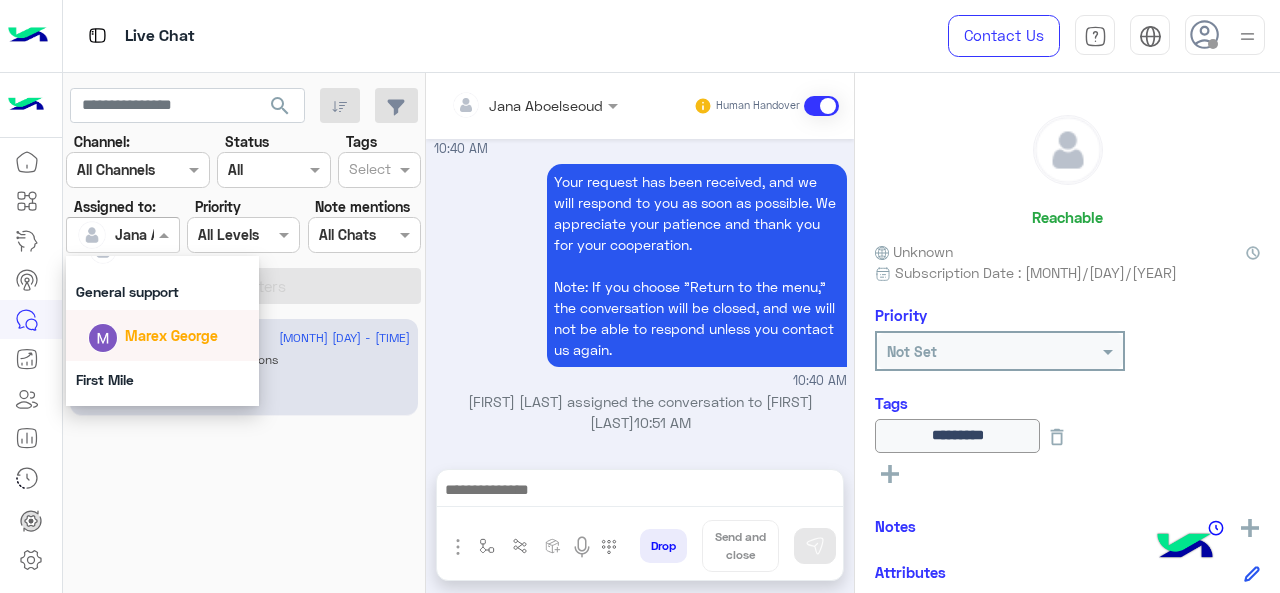 click on "General support" at bounding box center (163, 291) 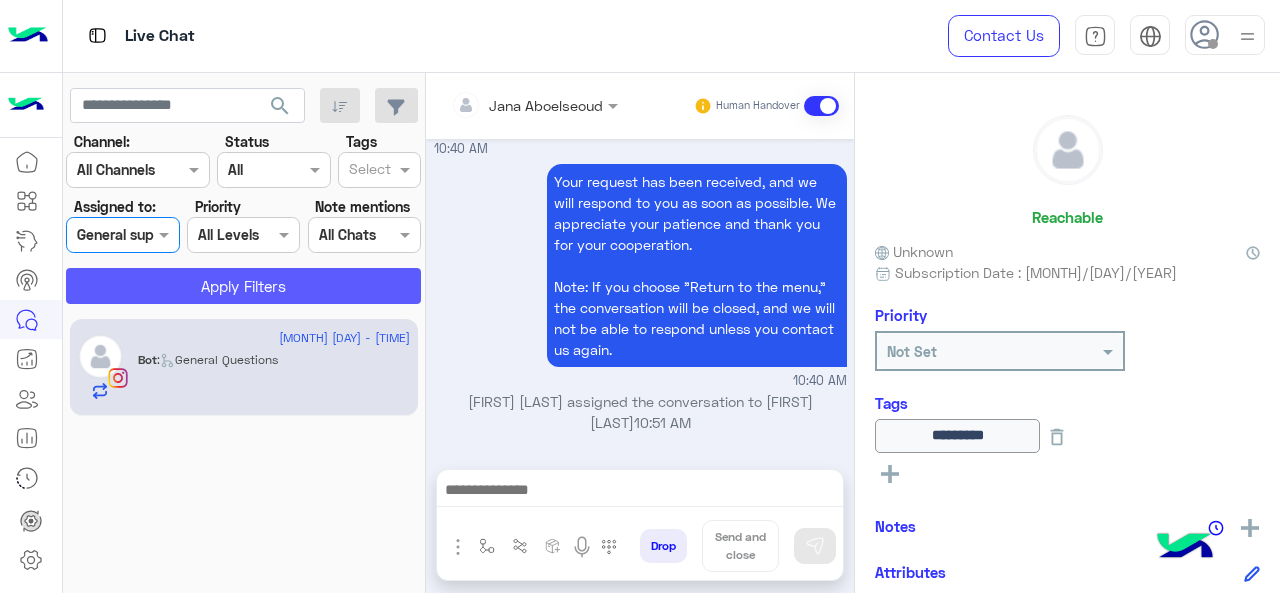 click on "Apply Filters" 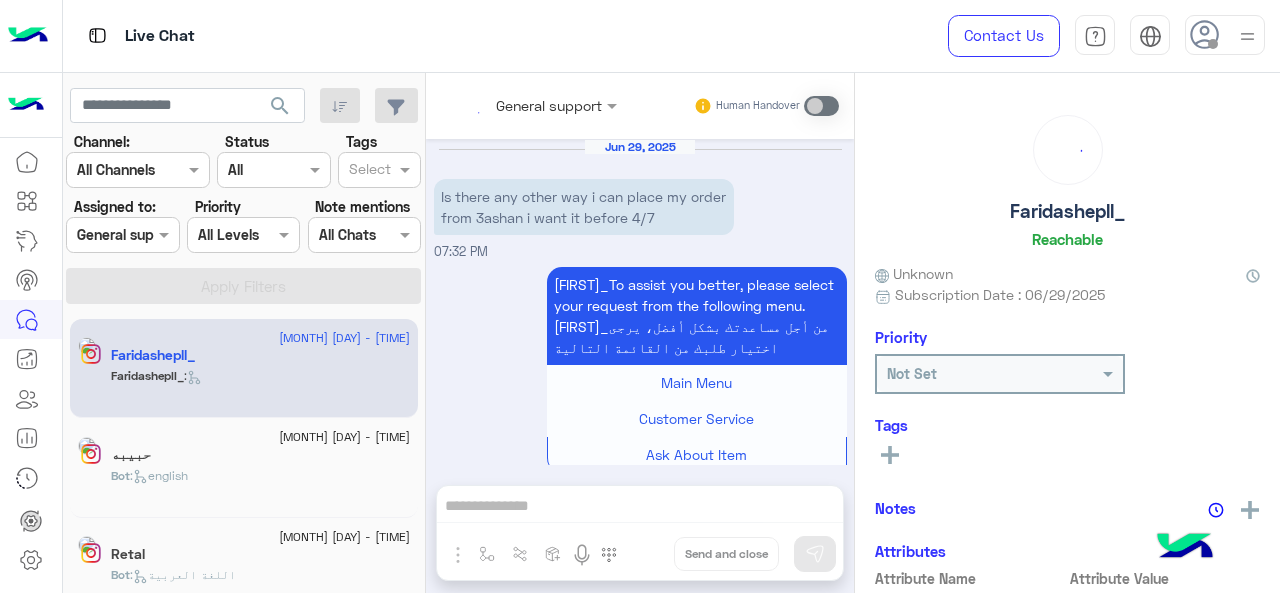 scroll, scrollTop: 1052, scrollLeft: 0, axis: vertical 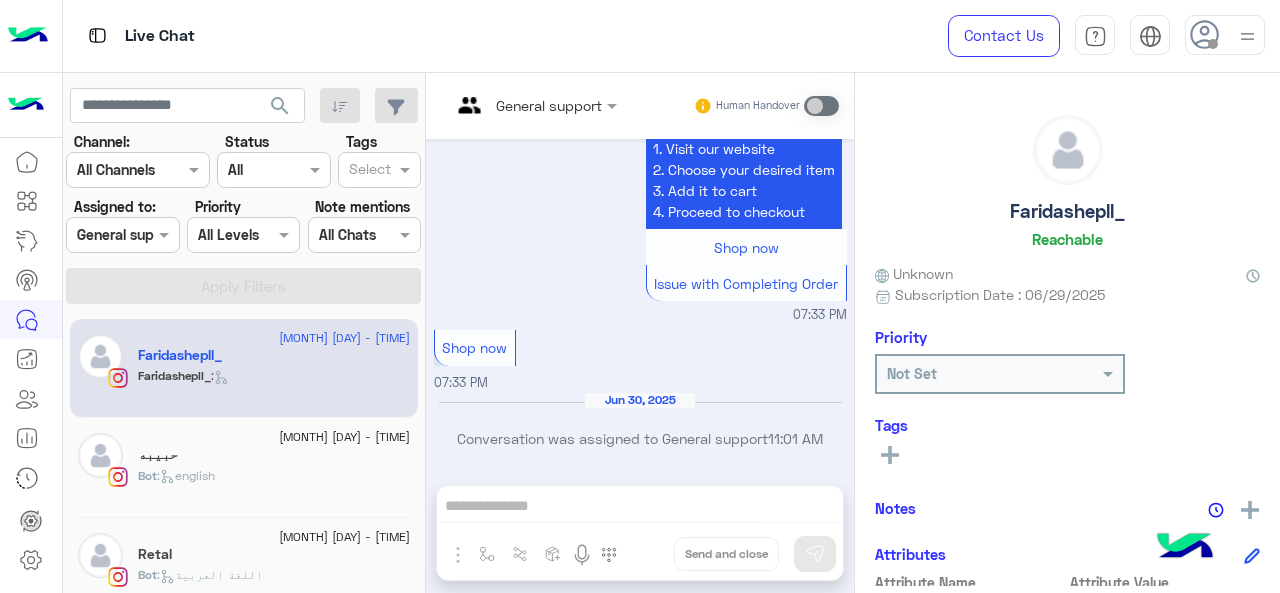 click on "General support" at bounding box center [129, 234] 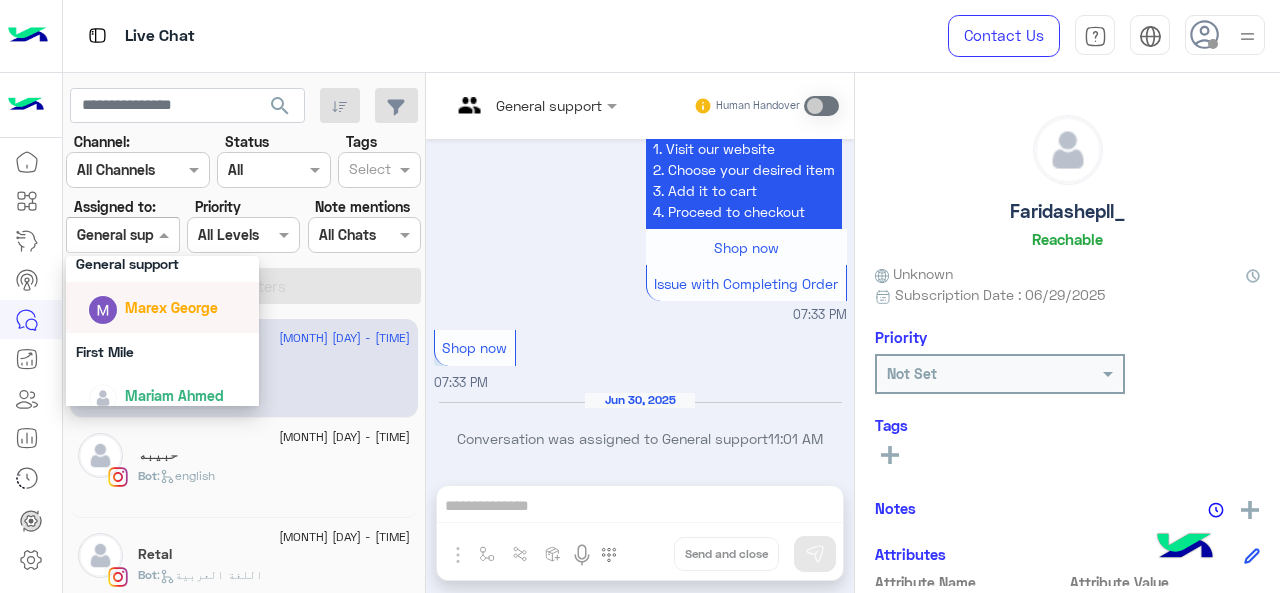 scroll, scrollTop: 443, scrollLeft: 0, axis: vertical 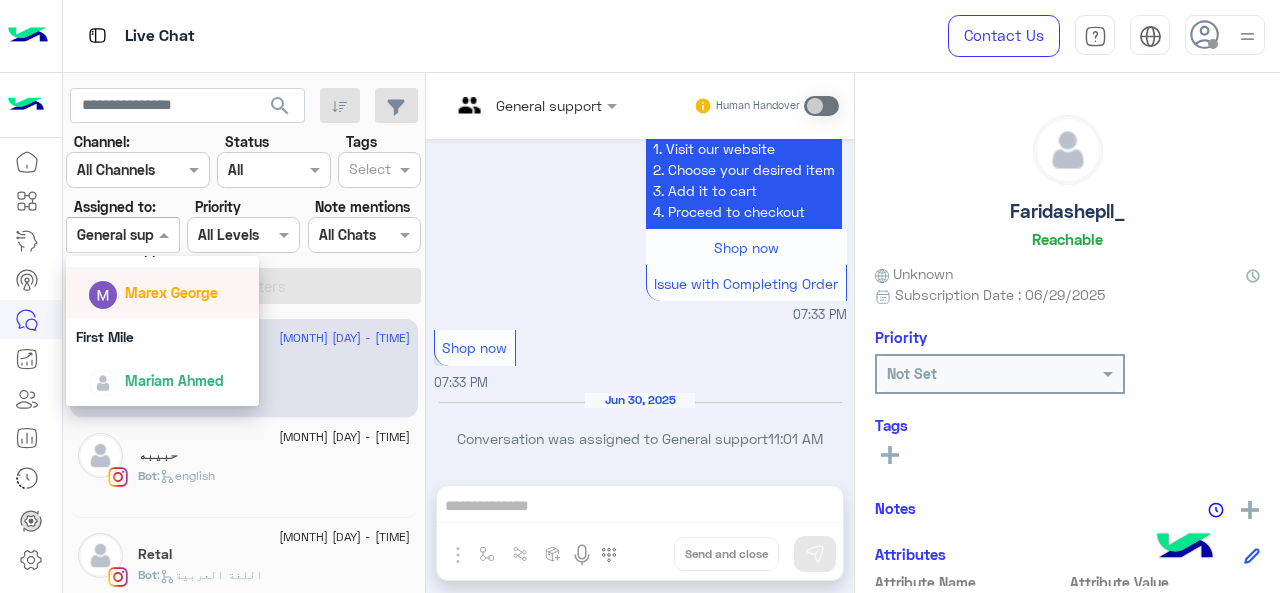 click on "Marex George" at bounding box center (171, 292) 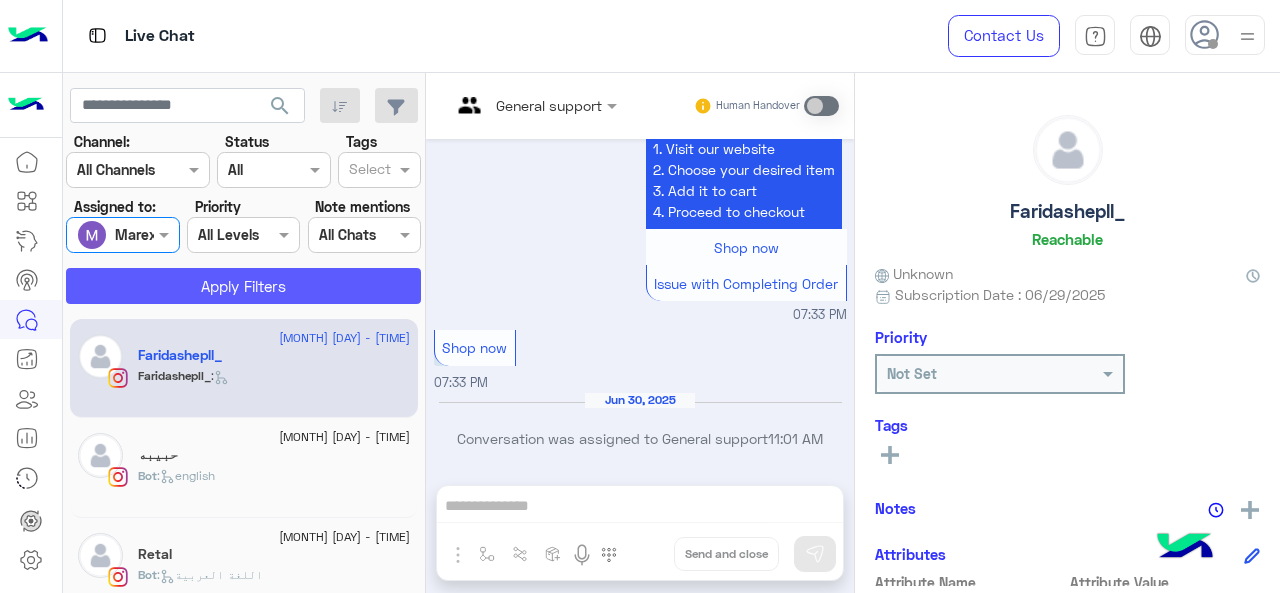 click on "Apply Filters" 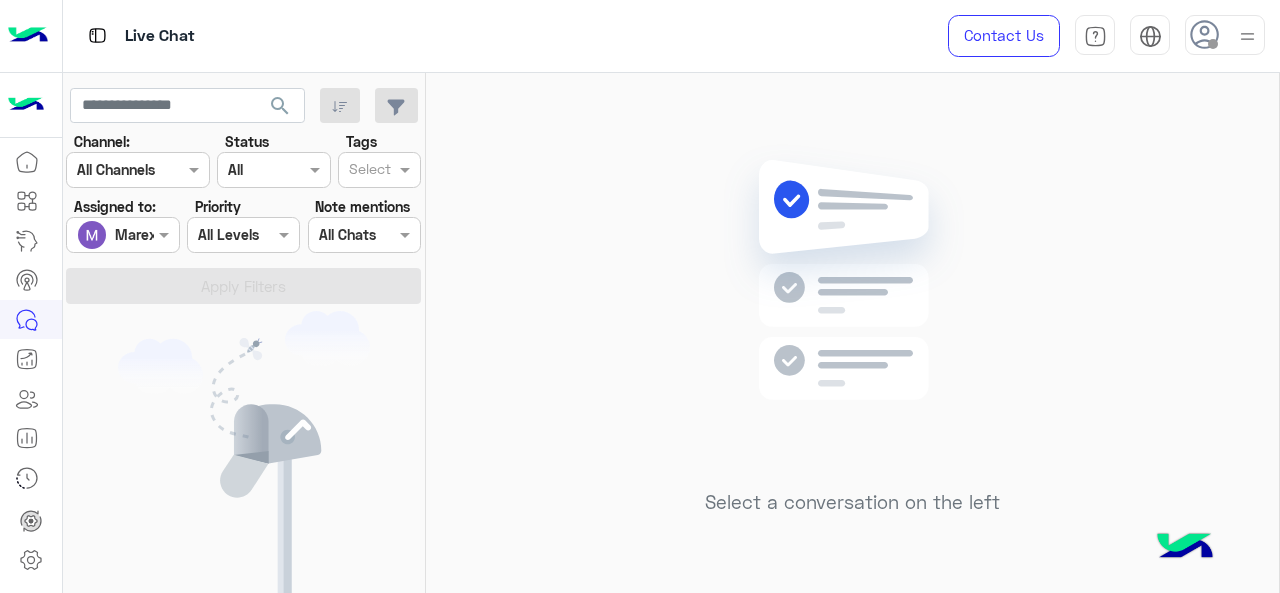 click on "Assigned on [FIRST] [LAST]" at bounding box center (122, 235) 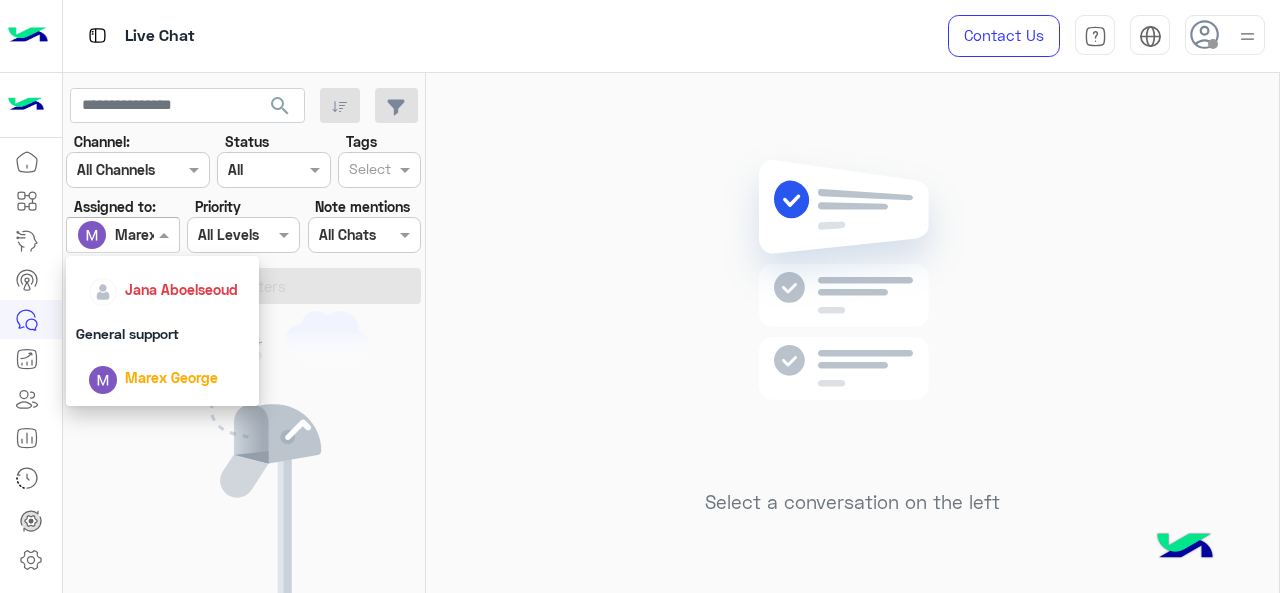 scroll, scrollTop: 443, scrollLeft: 0, axis: vertical 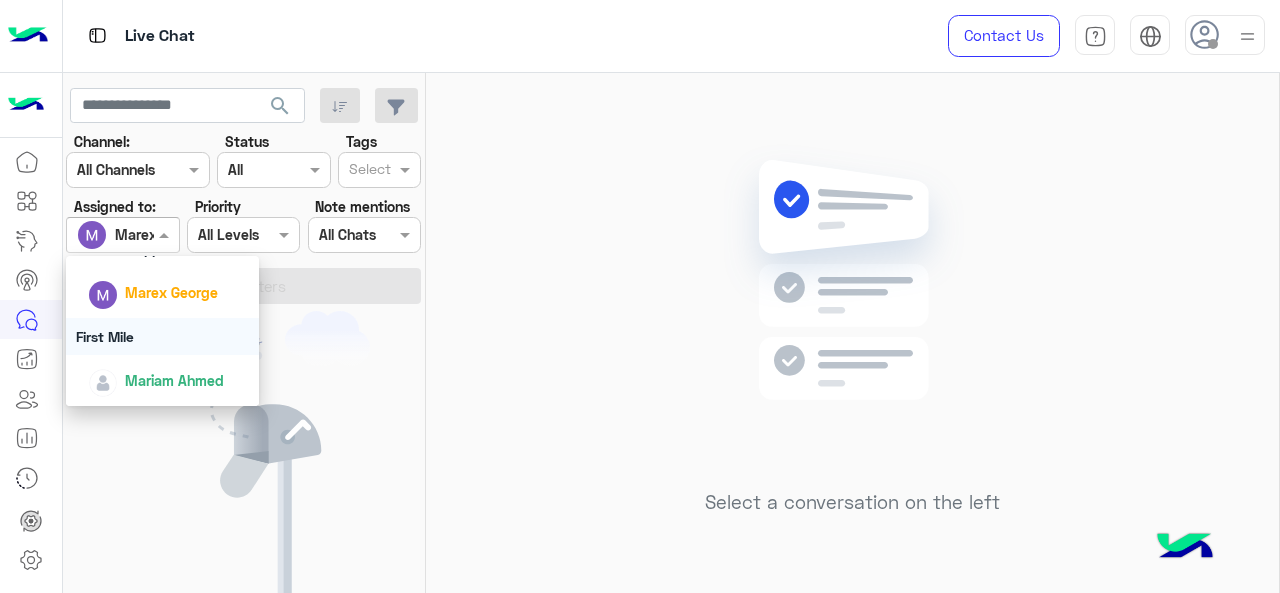 click on "First Mile" at bounding box center (163, 336) 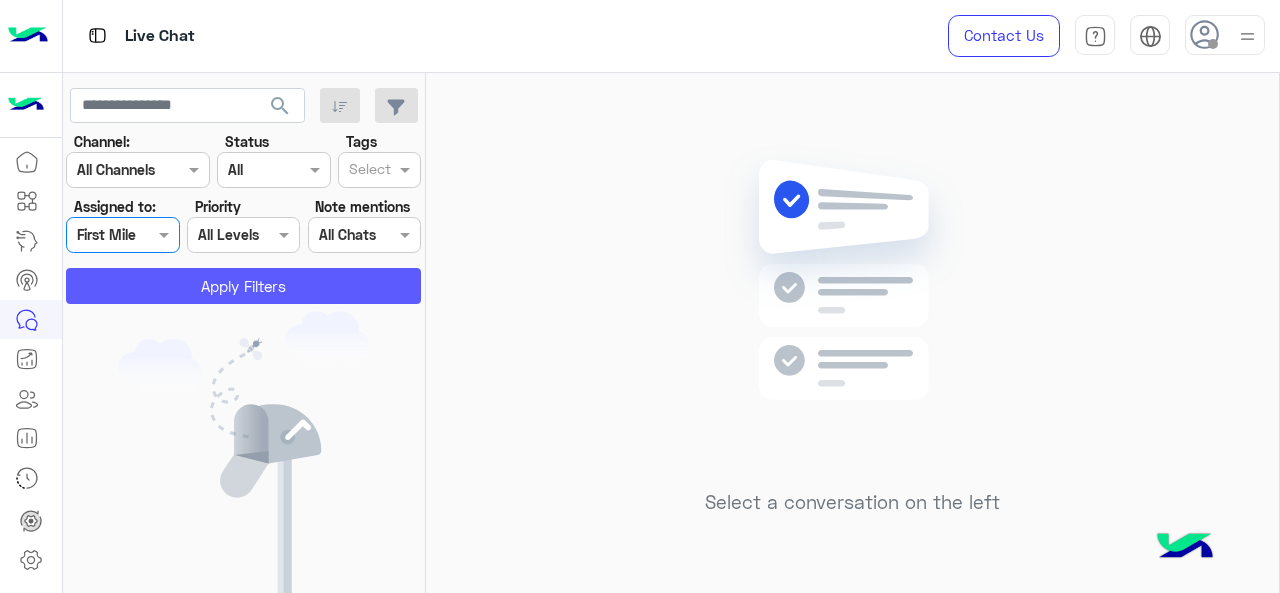 click on "Apply Filters" 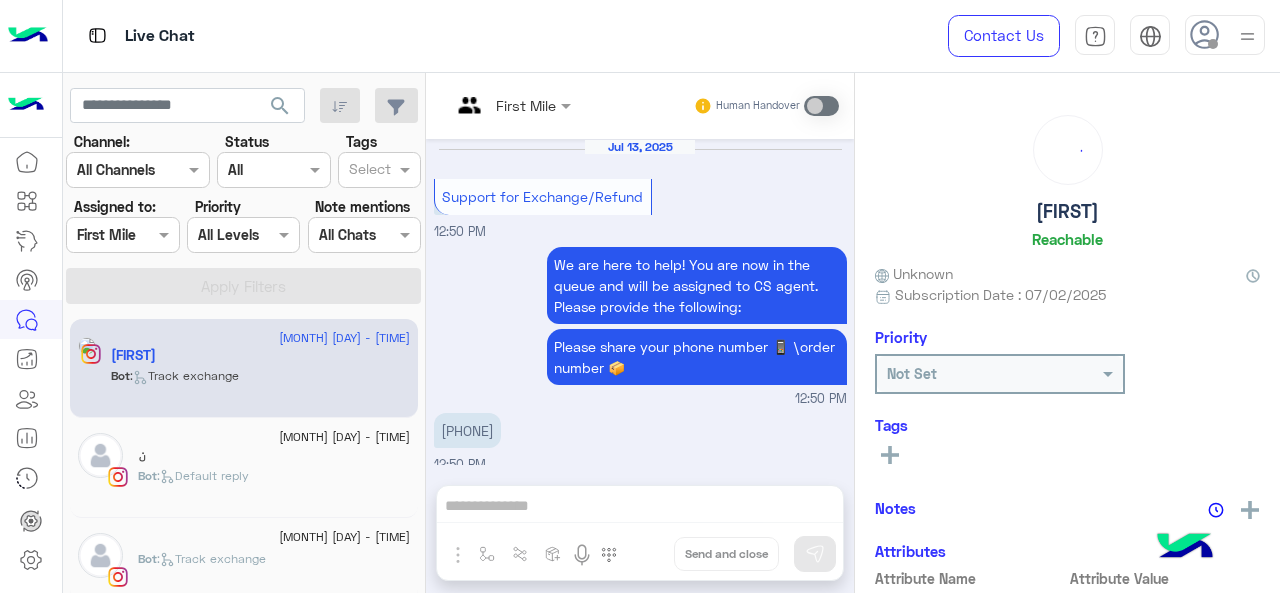 scroll, scrollTop: 727, scrollLeft: 0, axis: vertical 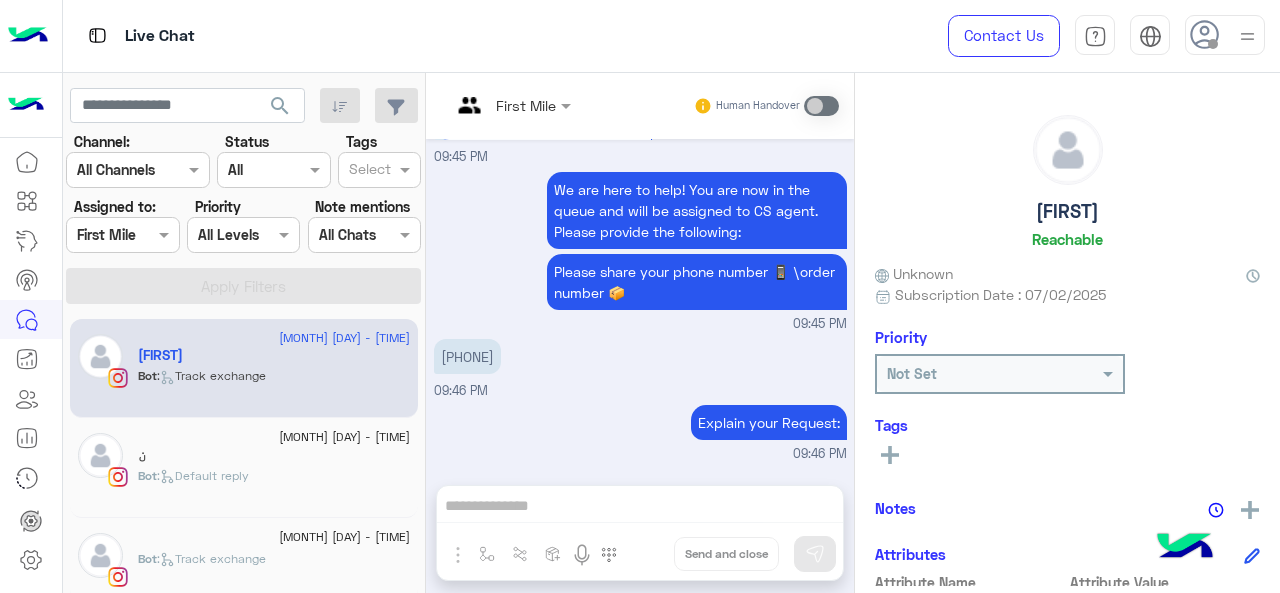 click on "Assigned on First Mile" at bounding box center (110, 234) 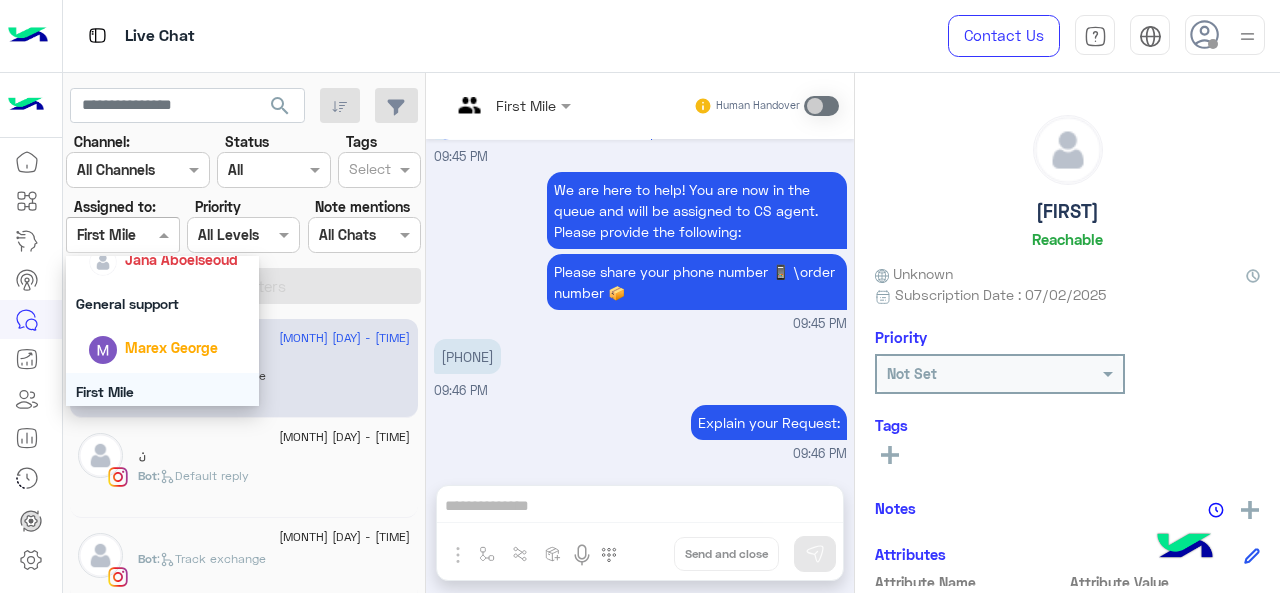 scroll, scrollTop: 443, scrollLeft: 0, axis: vertical 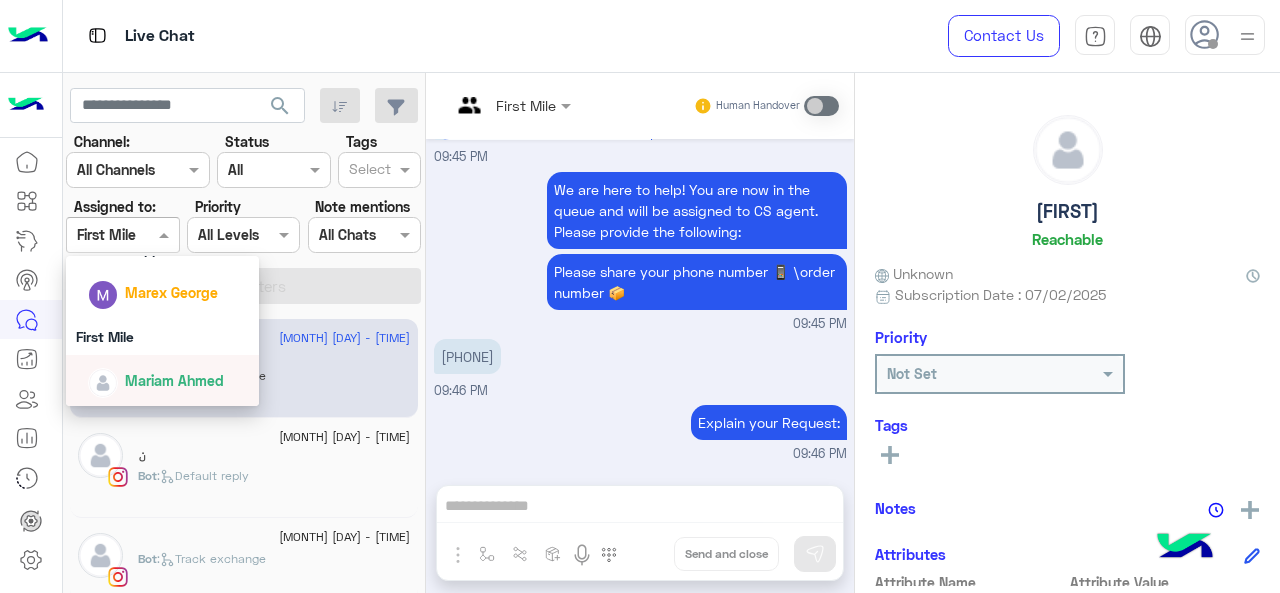 click on "Mariam Ahmed" at bounding box center [174, 380] 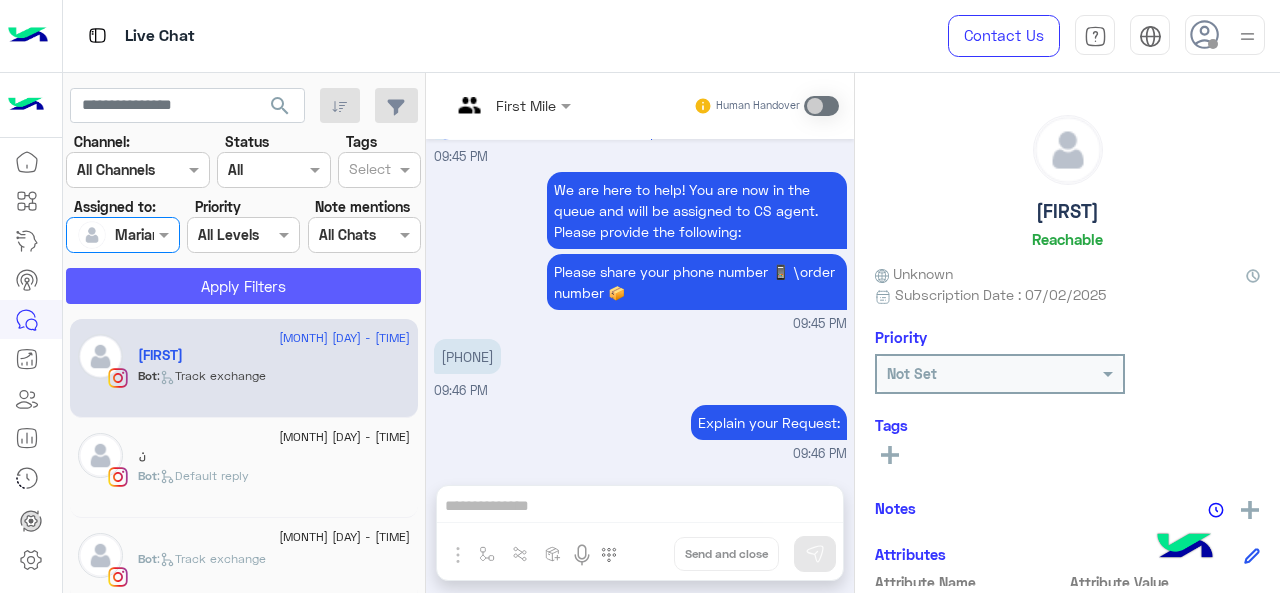 click on "Apply Filters" 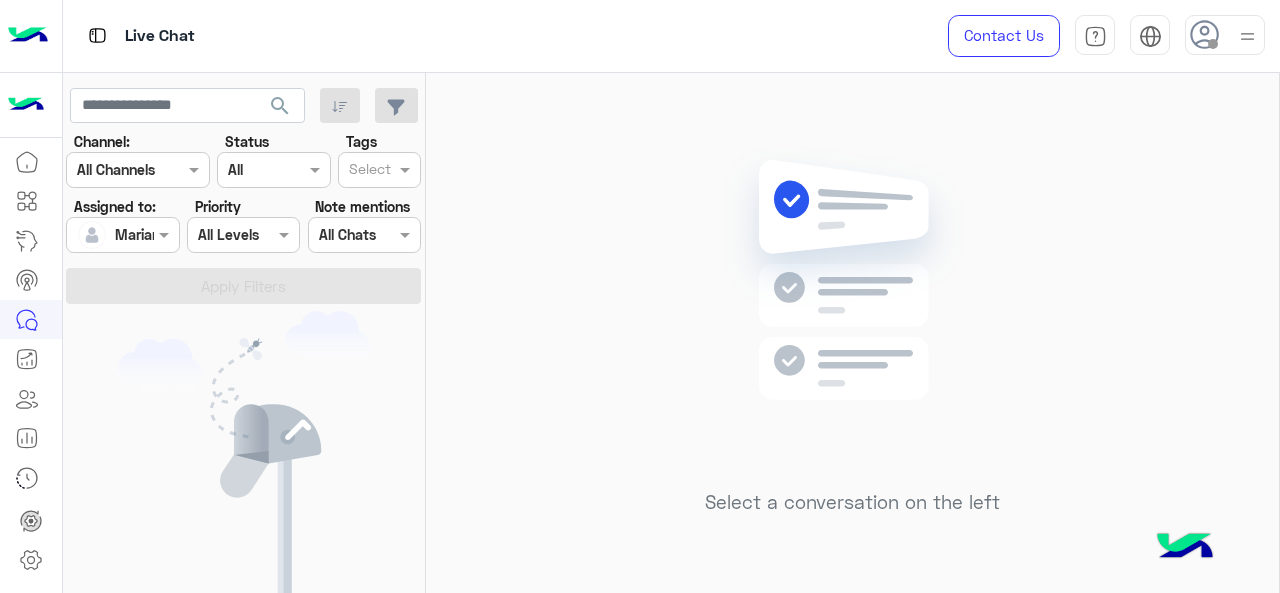 click on "Channel: Channel All Channels Status Channel All Tags Select Assigned to: Assigned on [FIRST] [LAST] Priority All Levels All Levels Note mentions Select All Chats Apply Filters" 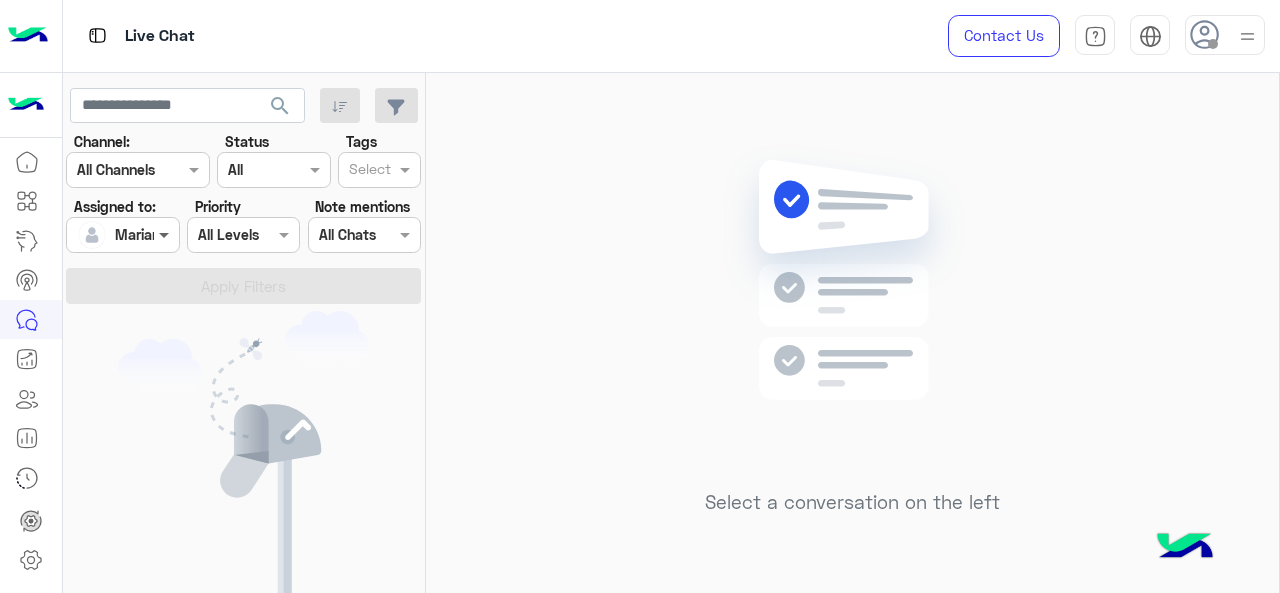 click at bounding box center [166, 234] 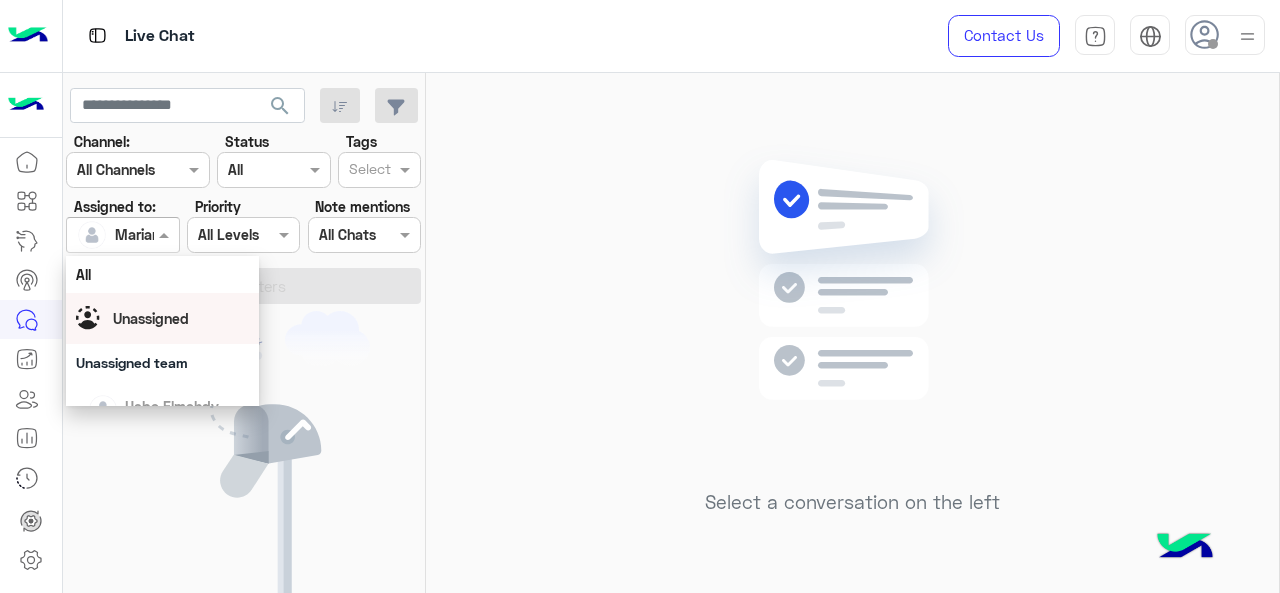click on "Unassigned" at bounding box center [151, 318] 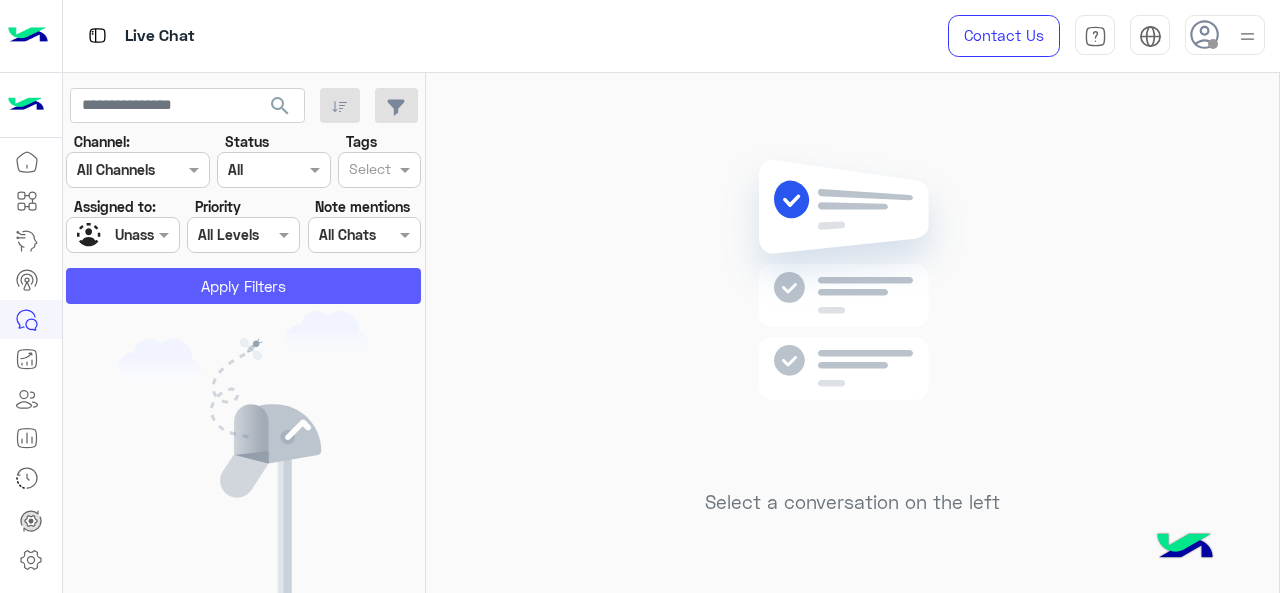 click on "Apply Filters" 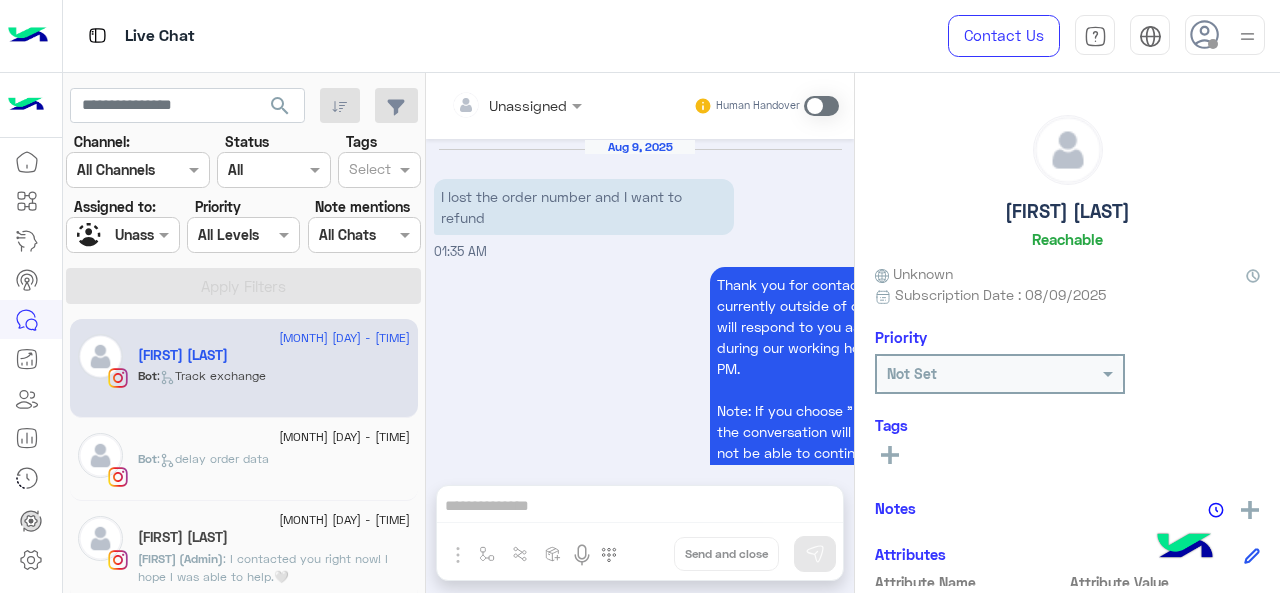 scroll, scrollTop: 1295, scrollLeft: 0, axis: vertical 